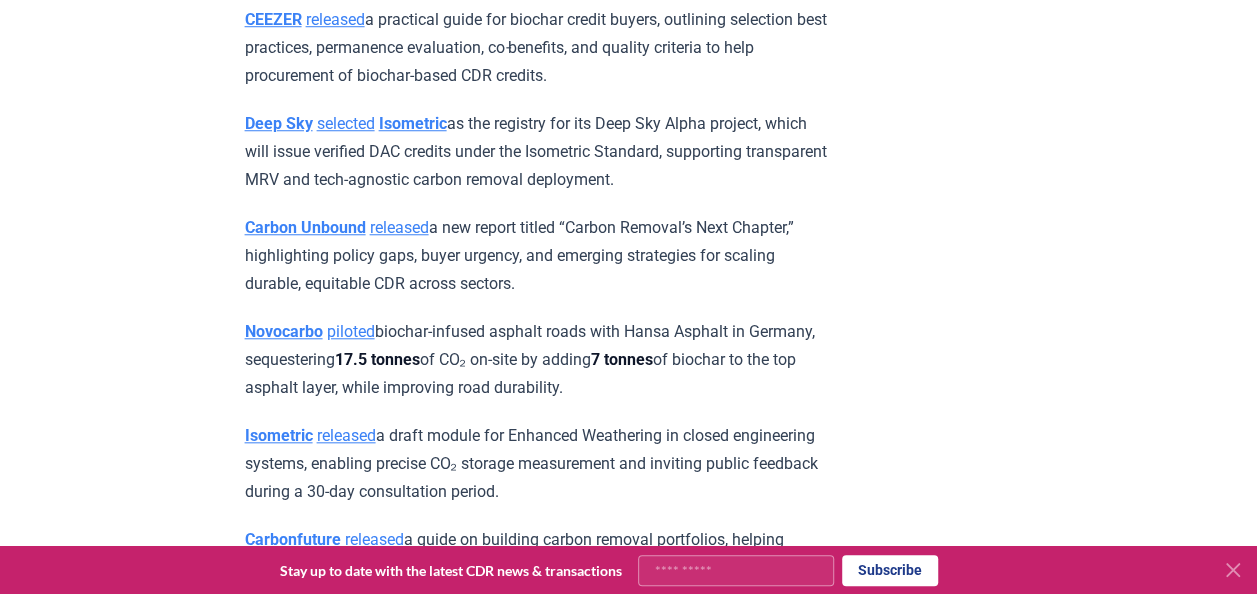scroll, scrollTop: 8100, scrollLeft: 0, axis: vertical 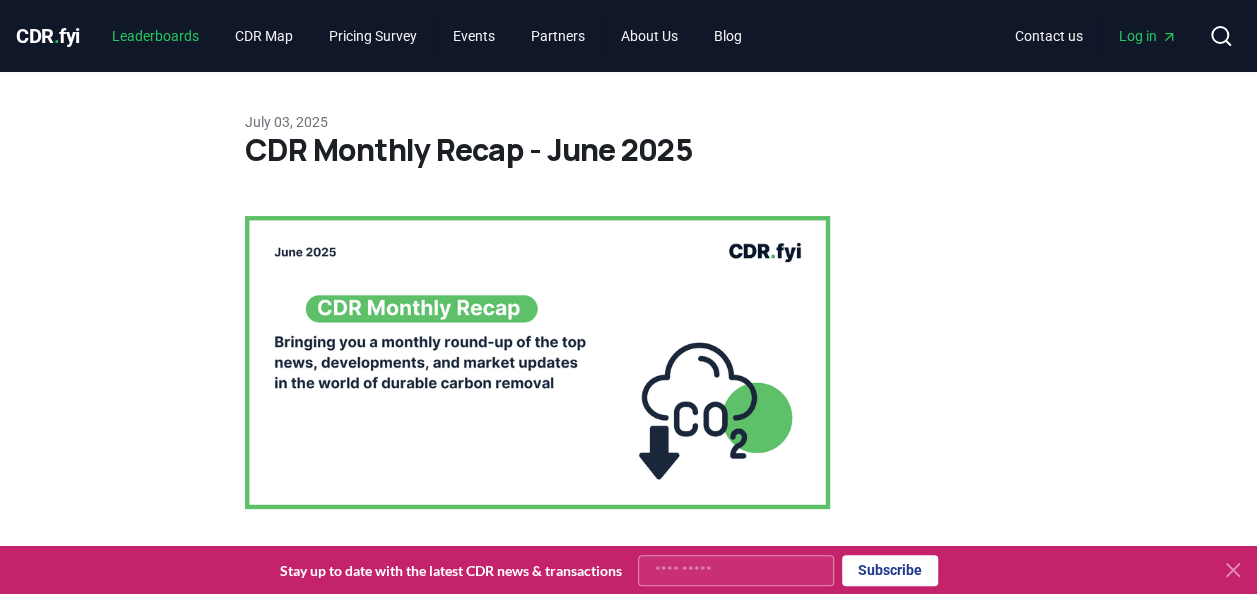 click on "Leaderboards" at bounding box center [155, 36] 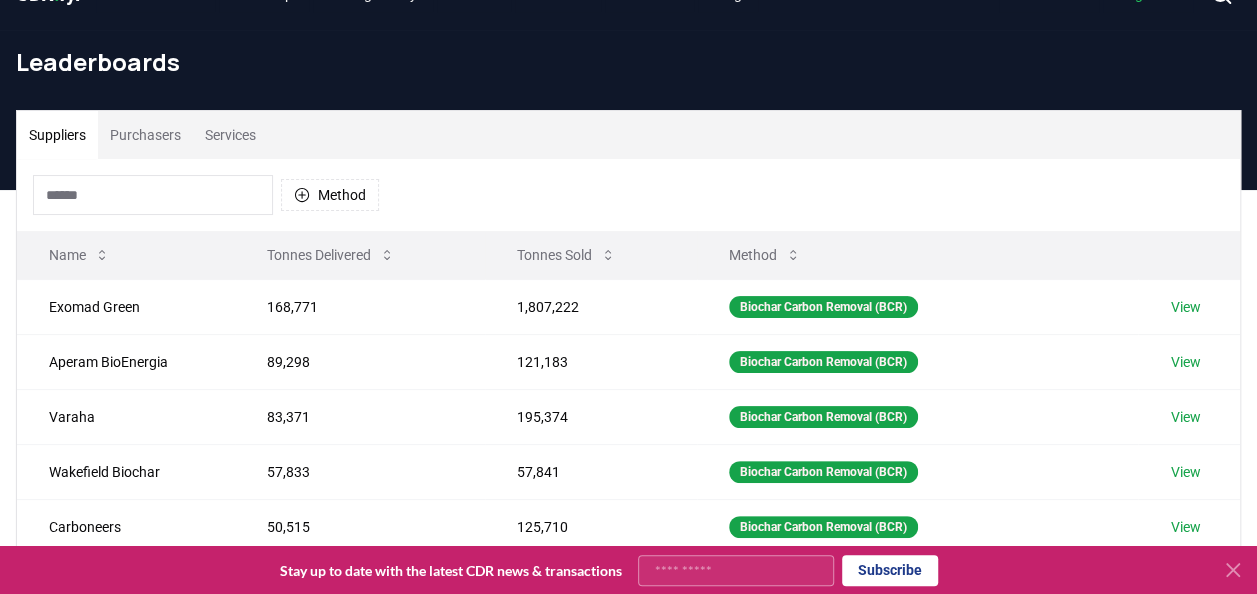 scroll, scrollTop: 0, scrollLeft: 0, axis: both 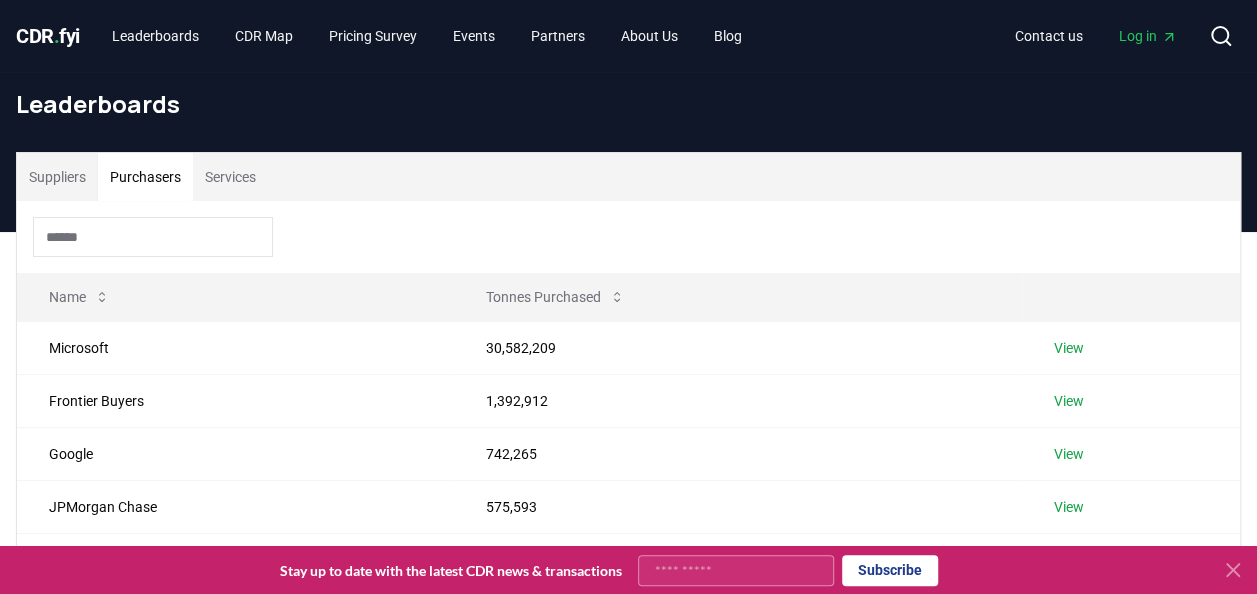 click on "Purchasers" at bounding box center (145, 177) 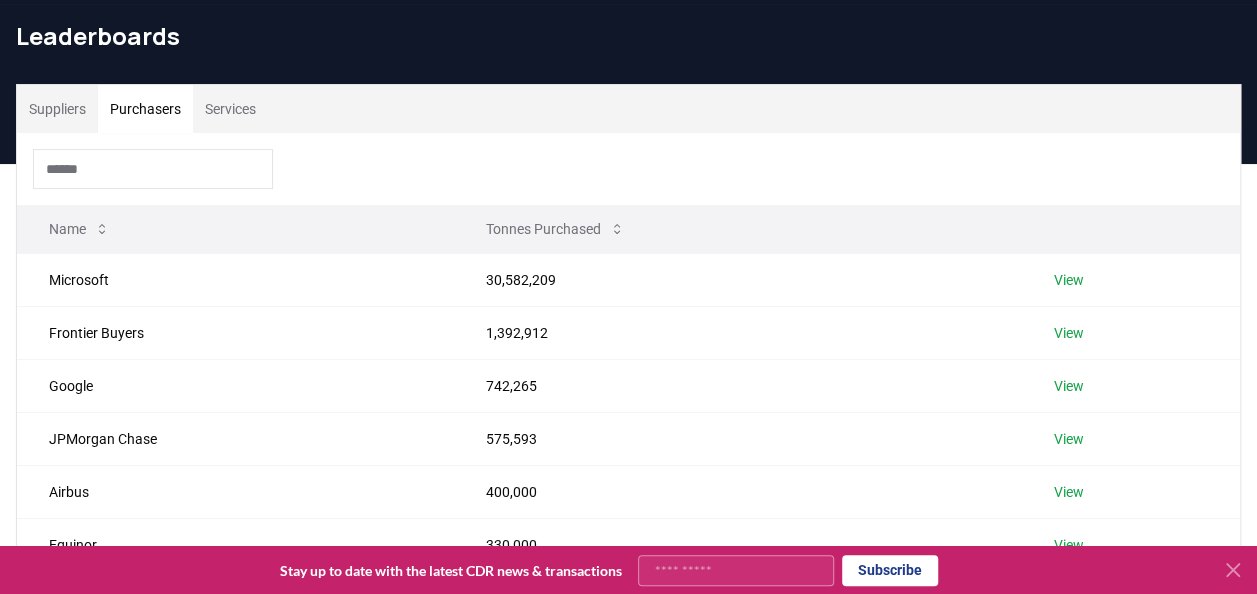 scroll, scrollTop: 100, scrollLeft: 0, axis: vertical 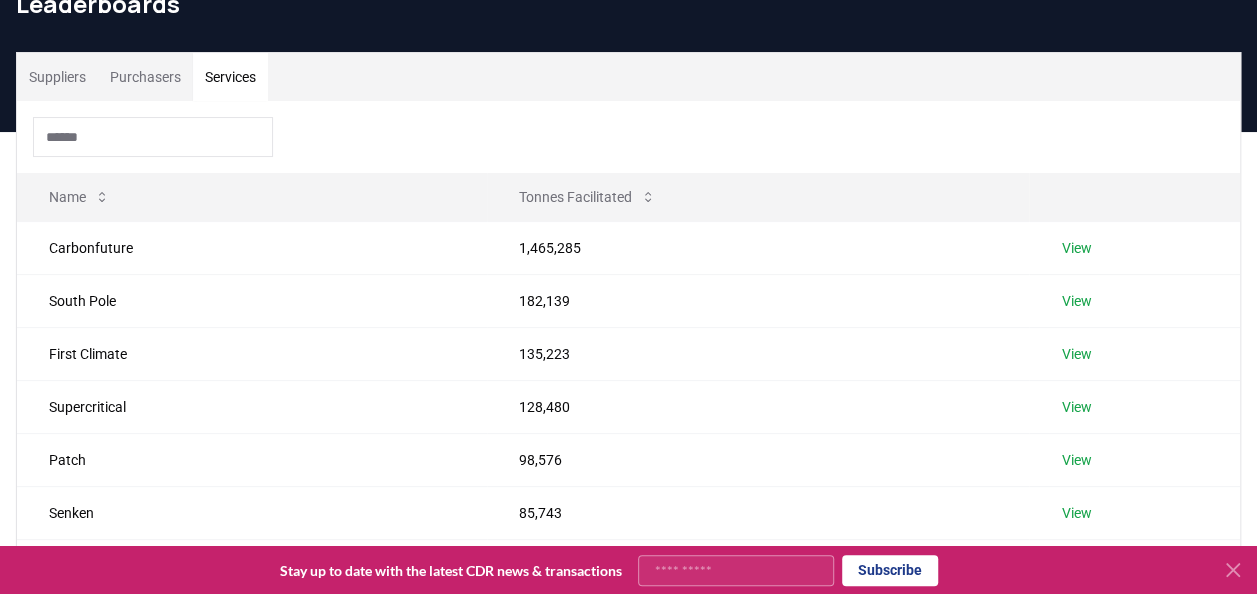 click on "Services" at bounding box center [230, 77] 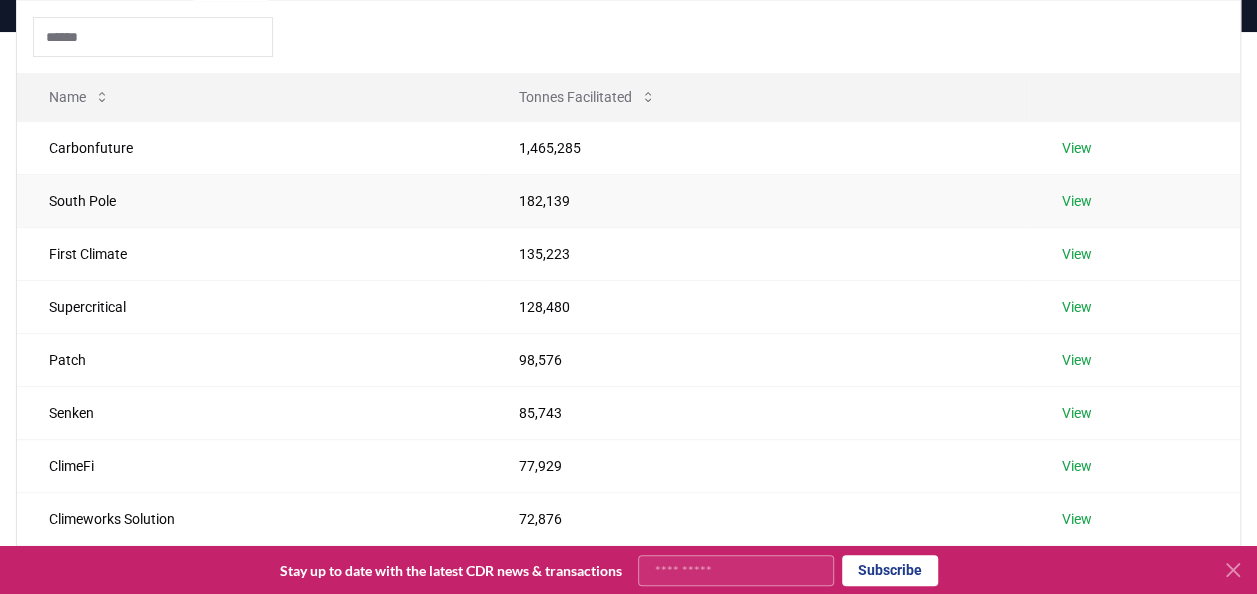 scroll, scrollTop: 0, scrollLeft: 0, axis: both 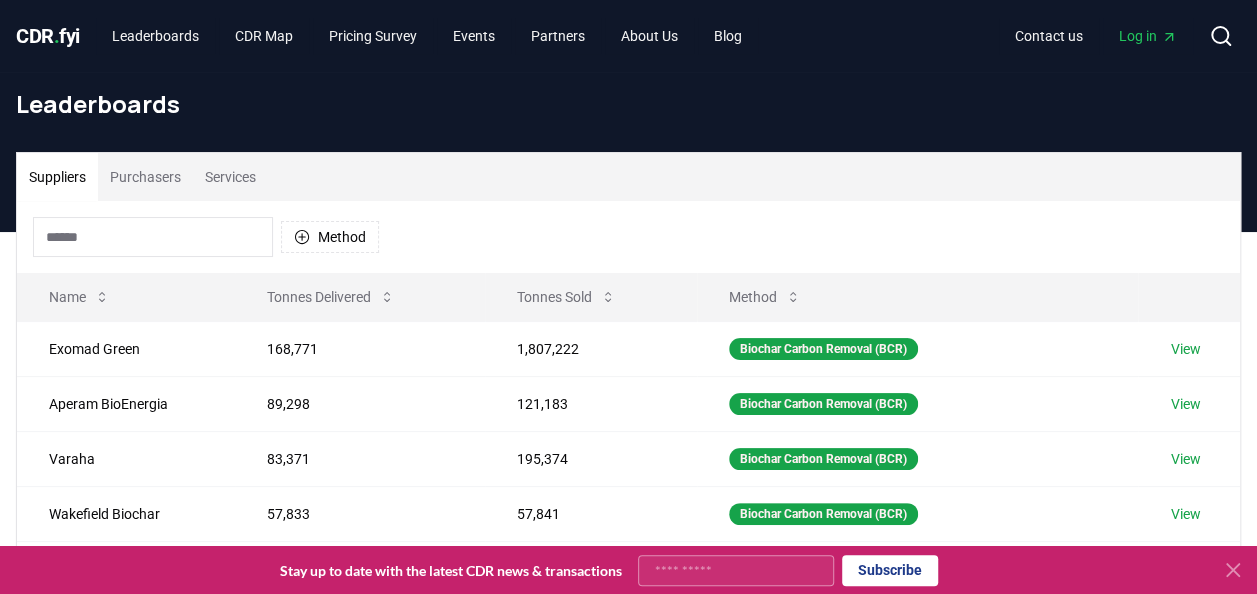 click on "Suppliers" at bounding box center [57, 177] 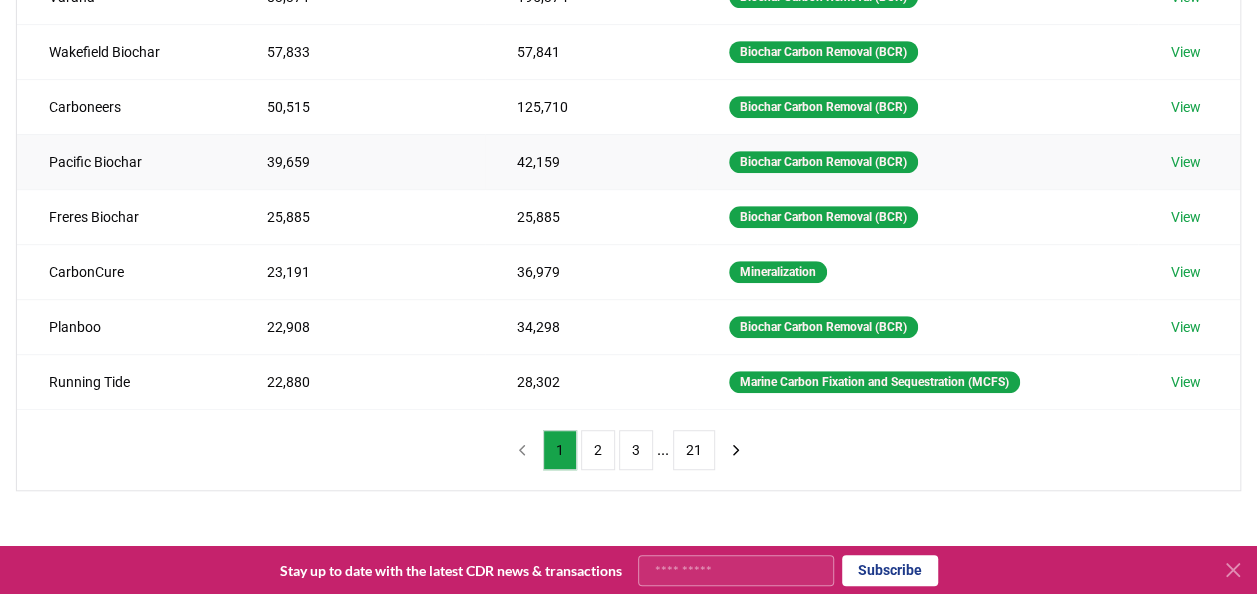 scroll, scrollTop: 500, scrollLeft: 0, axis: vertical 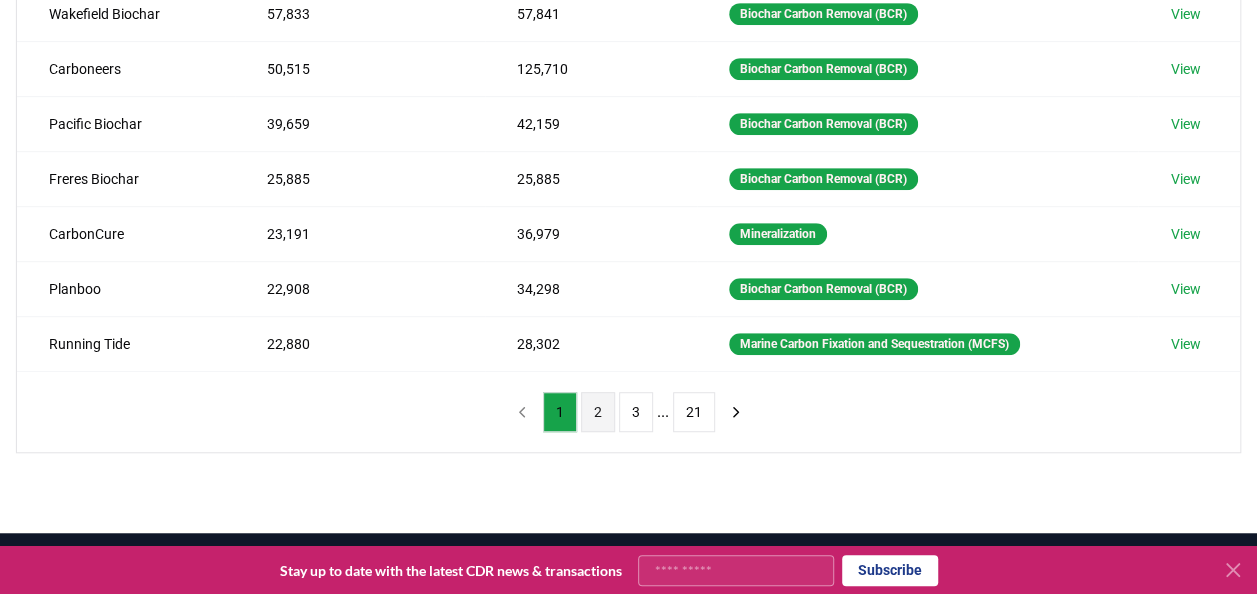 click on "2" at bounding box center [598, 412] 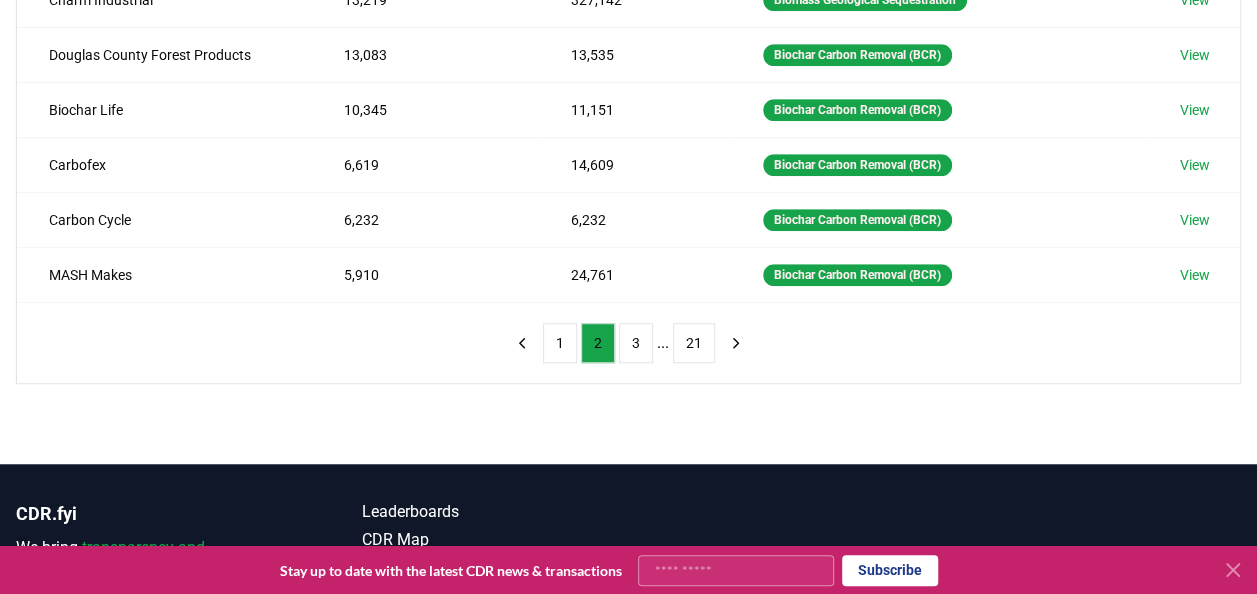 scroll, scrollTop: 600, scrollLeft: 0, axis: vertical 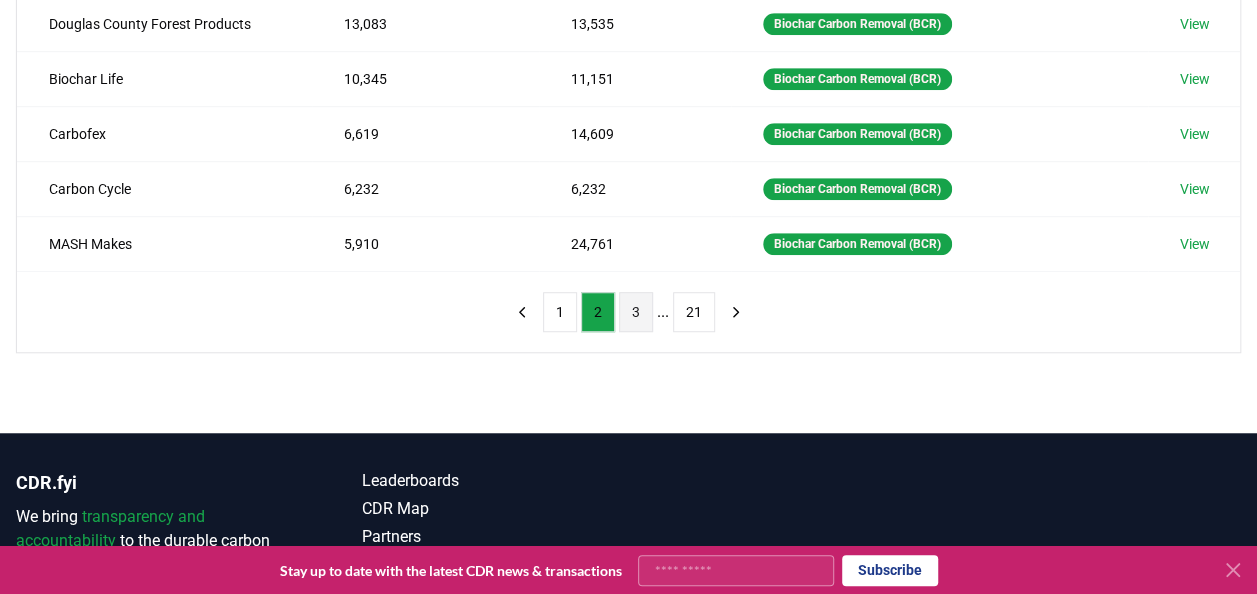 click on "3" at bounding box center (636, 312) 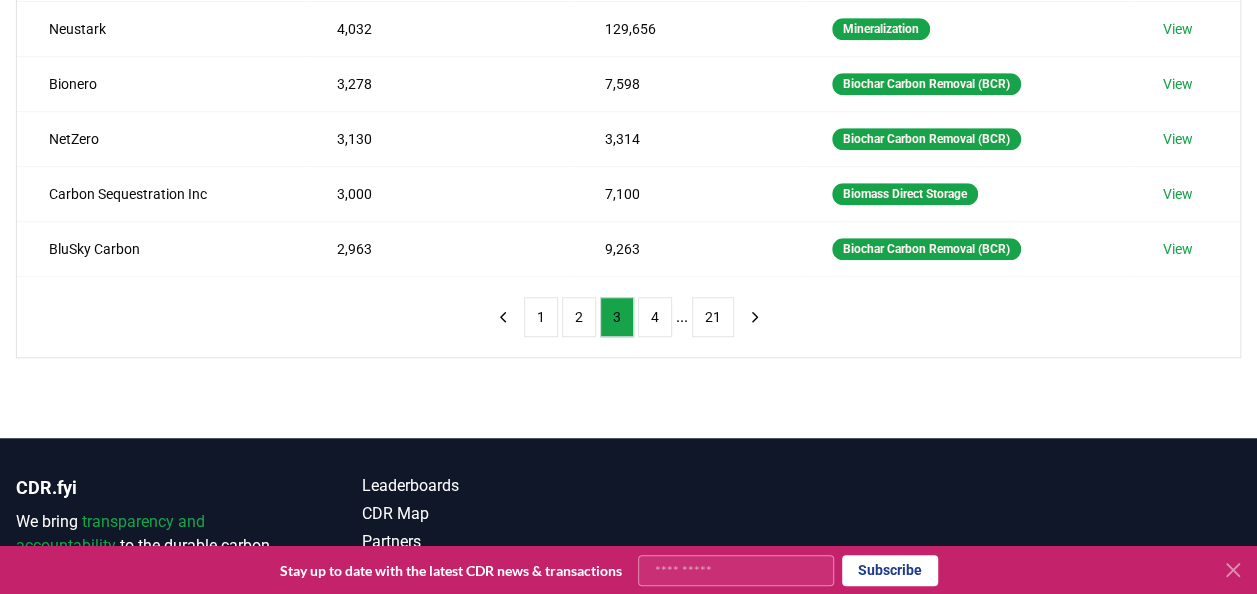 scroll, scrollTop: 600, scrollLeft: 0, axis: vertical 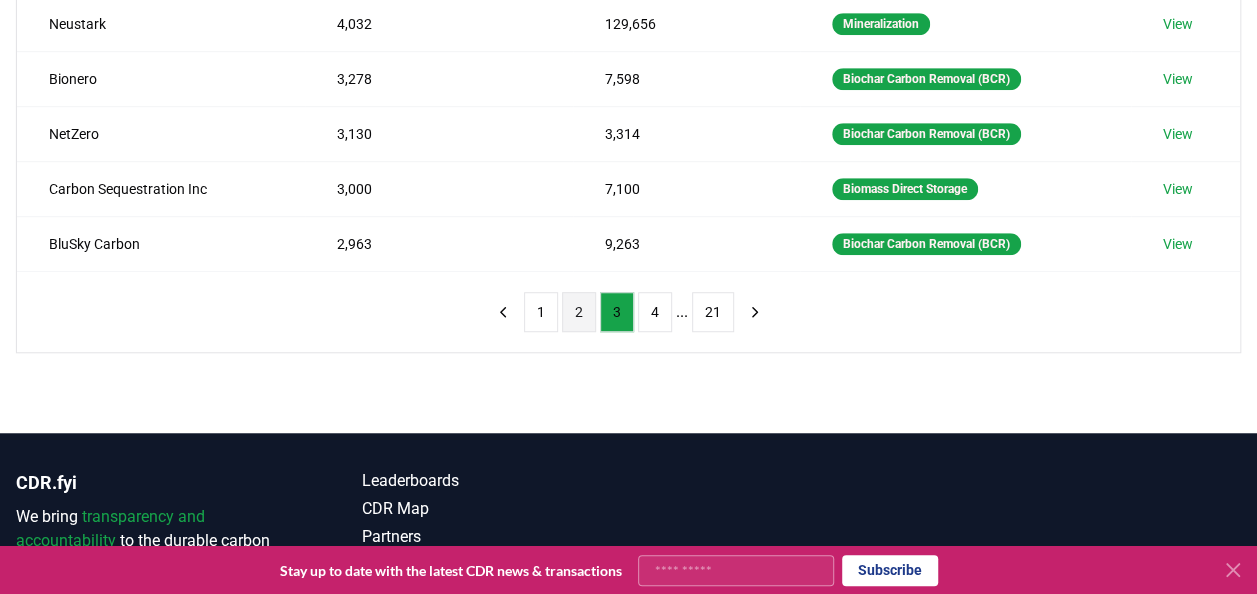 click on "2" at bounding box center (579, 312) 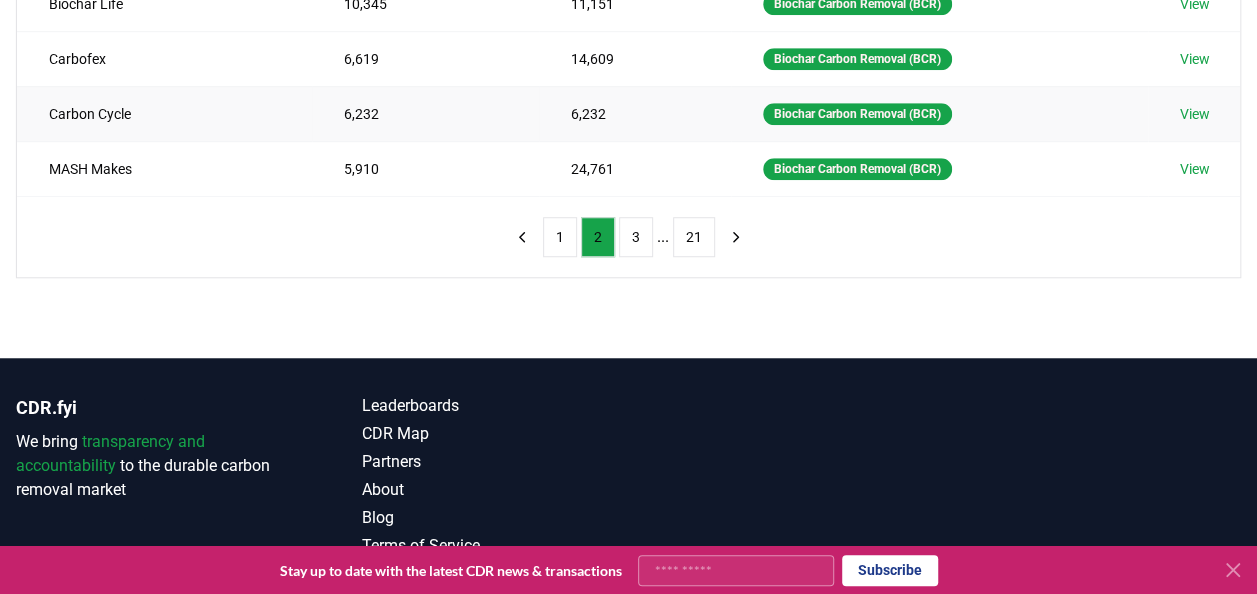 scroll, scrollTop: 700, scrollLeft: 0, axis: vertical 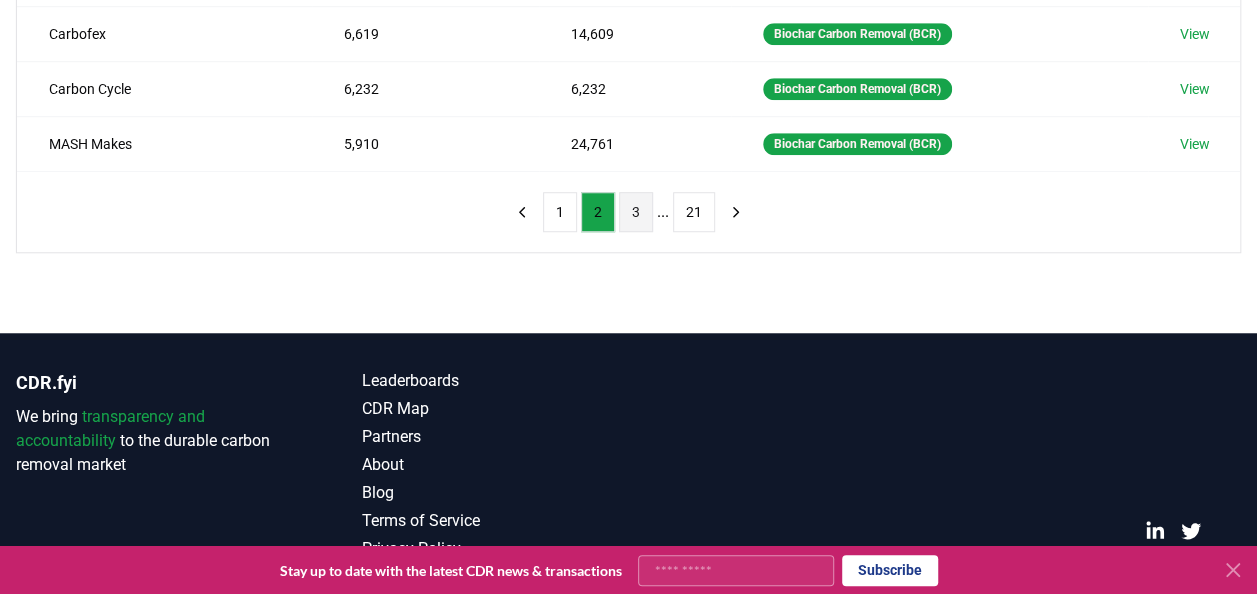 click on "3" at bounding box center [636, 212] 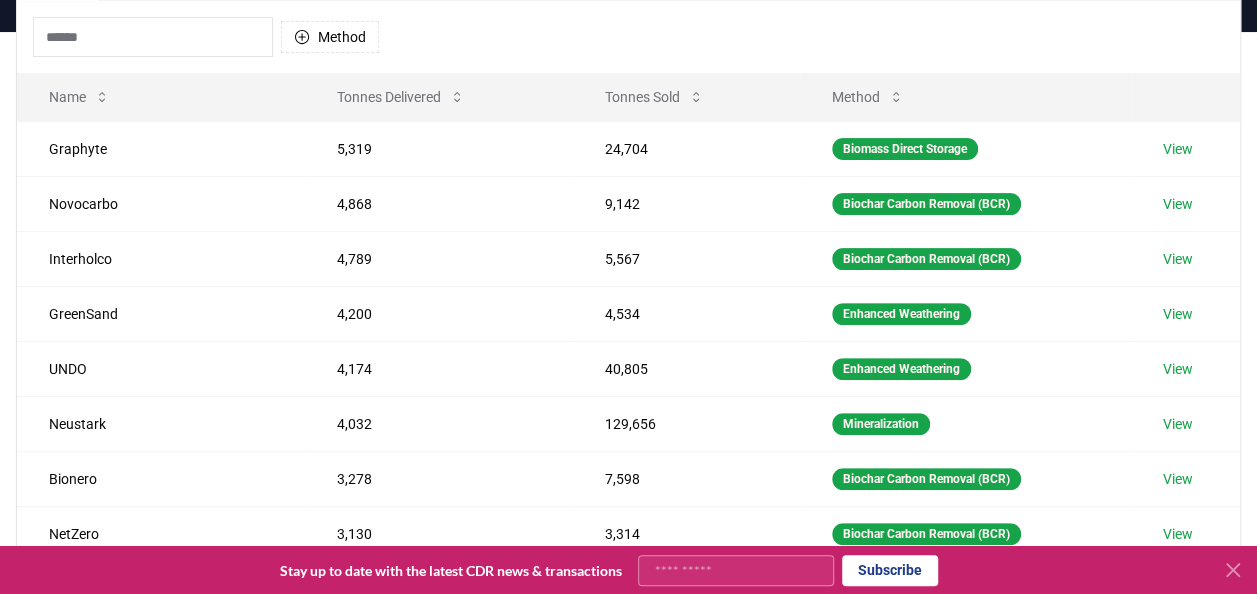 scroll, scrollTop: 0, scrollLeft: 0, axis: both 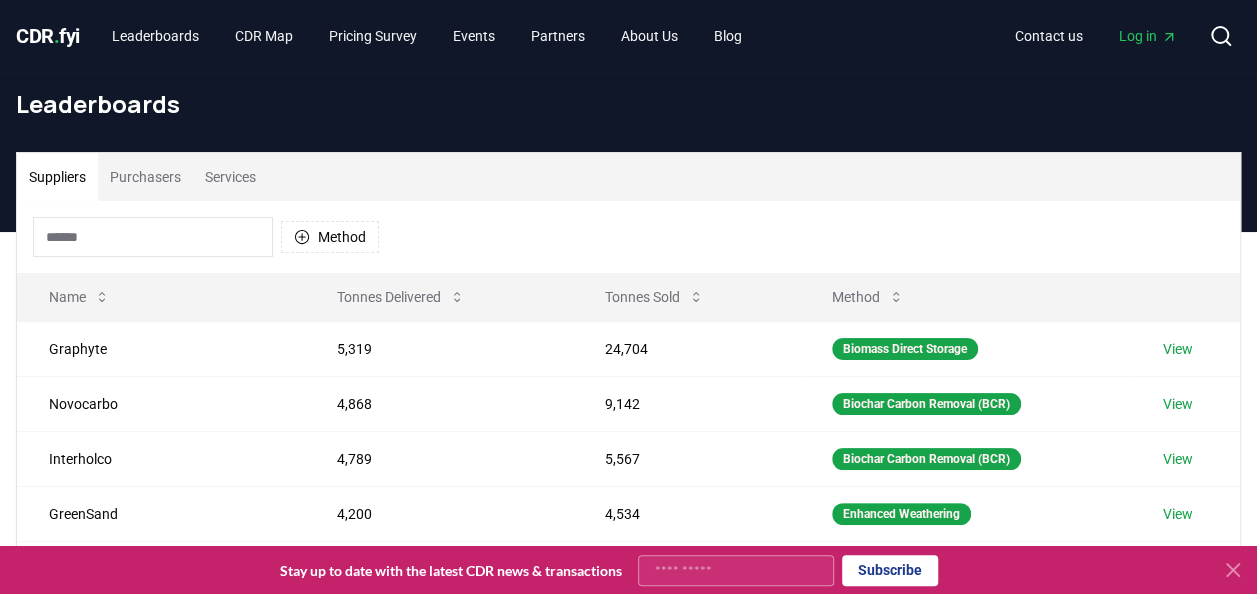 click at bounding box center (153, 237) 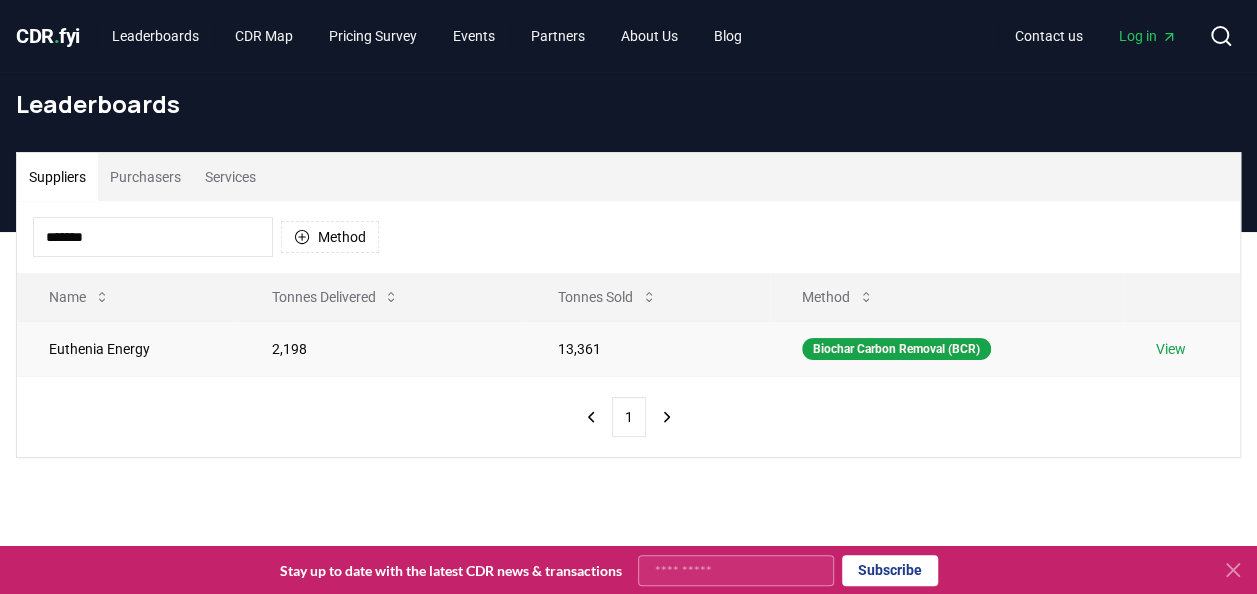 type on "*******" 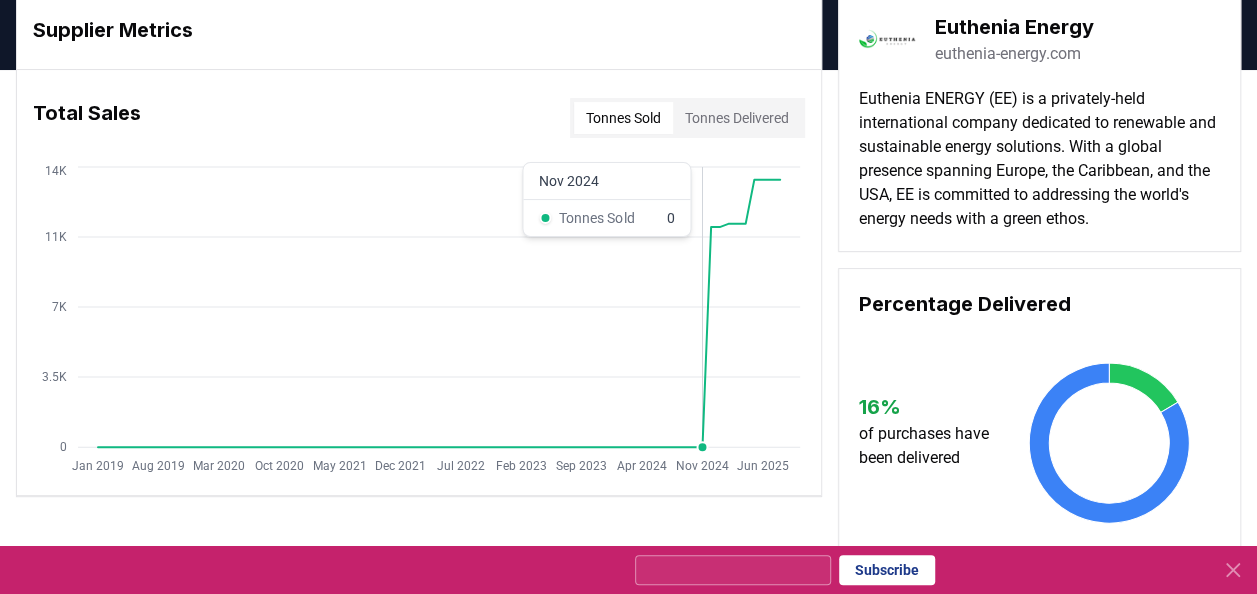scroll, scrollTop: 100, scrollLeft: 0, axis: vertical 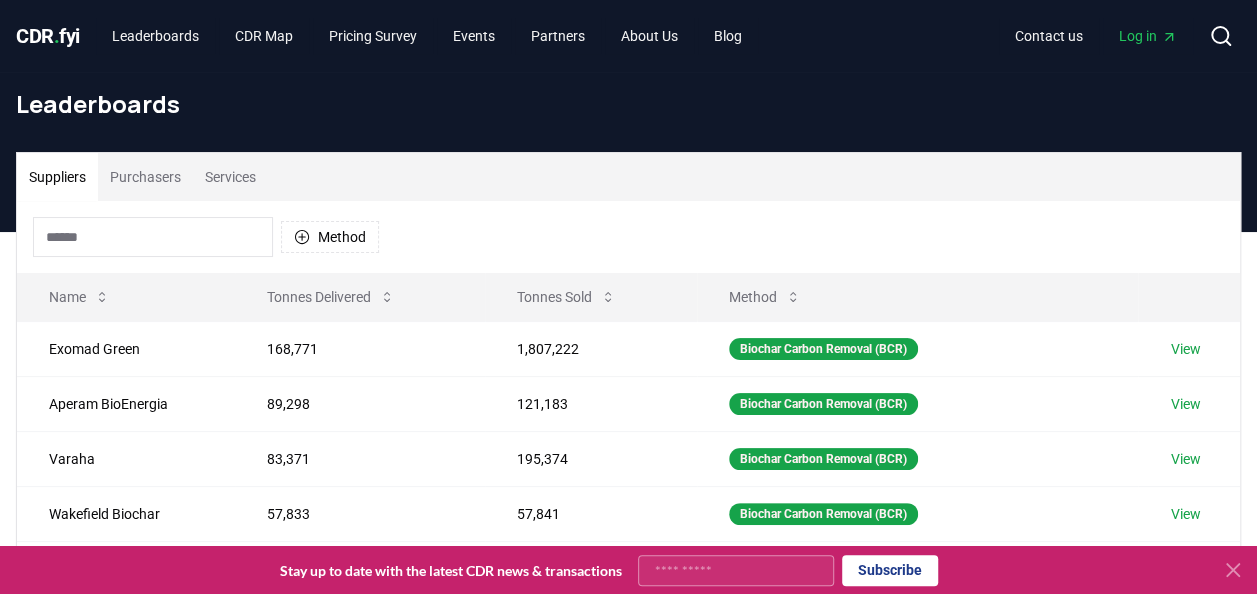 click at bounding box center [153, 237] 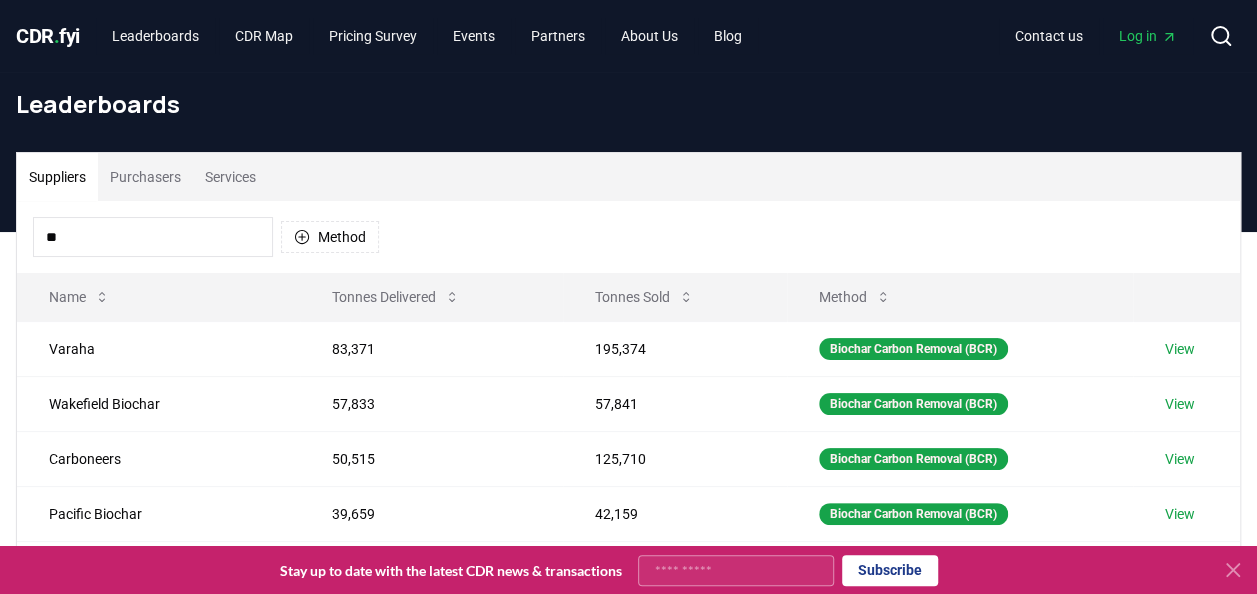 type on "*" 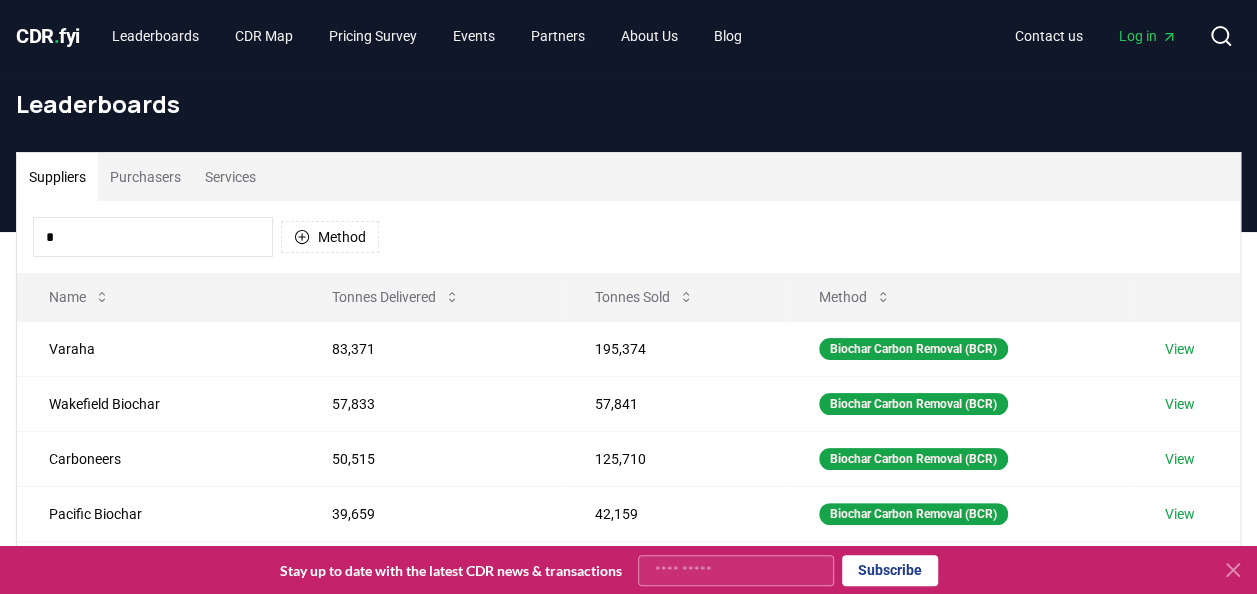 type 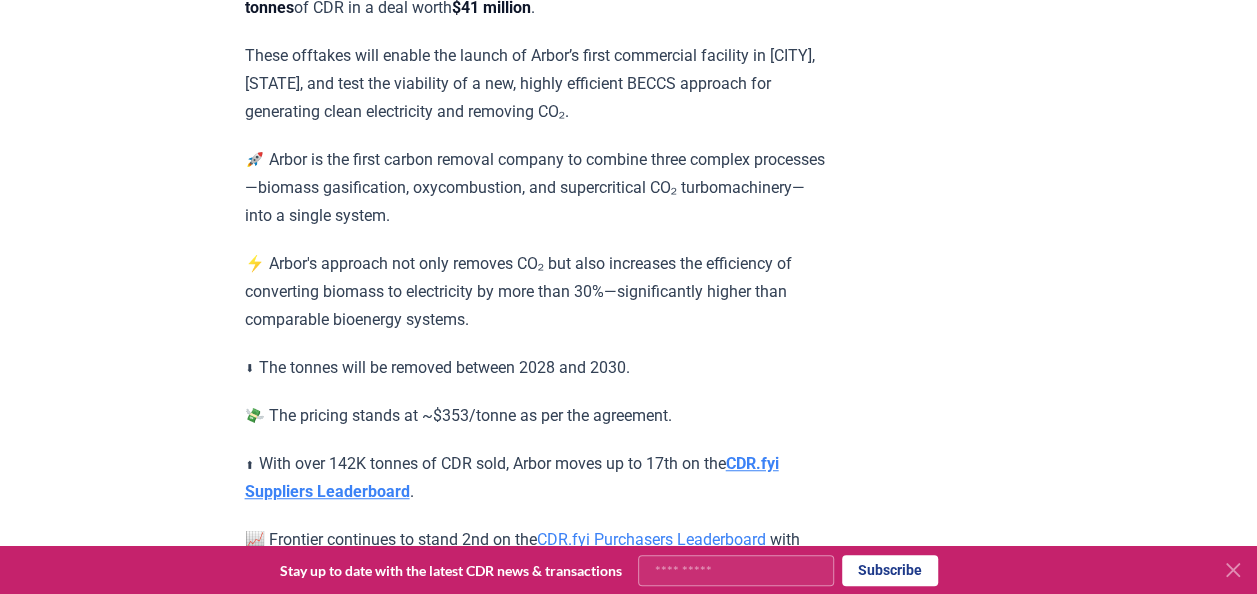 scroll, scrollTop: 600, scrollLeft: 0, axis: vertical 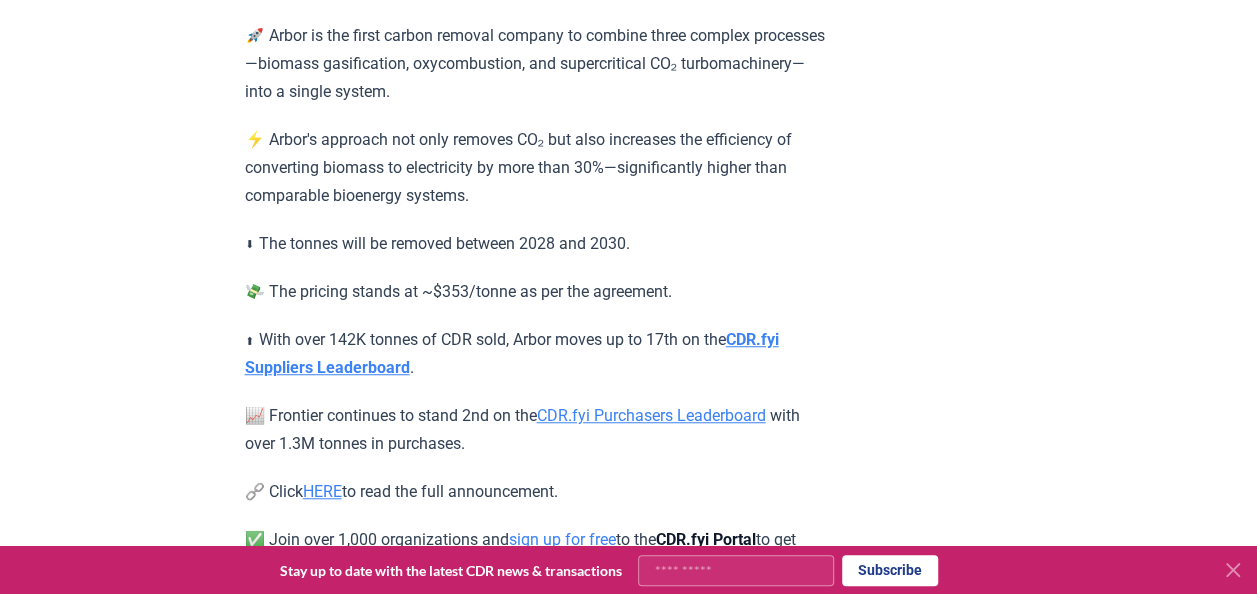 click on "CDR.fyi Suppliers Leaderboard" at bounding box center (512, 353) 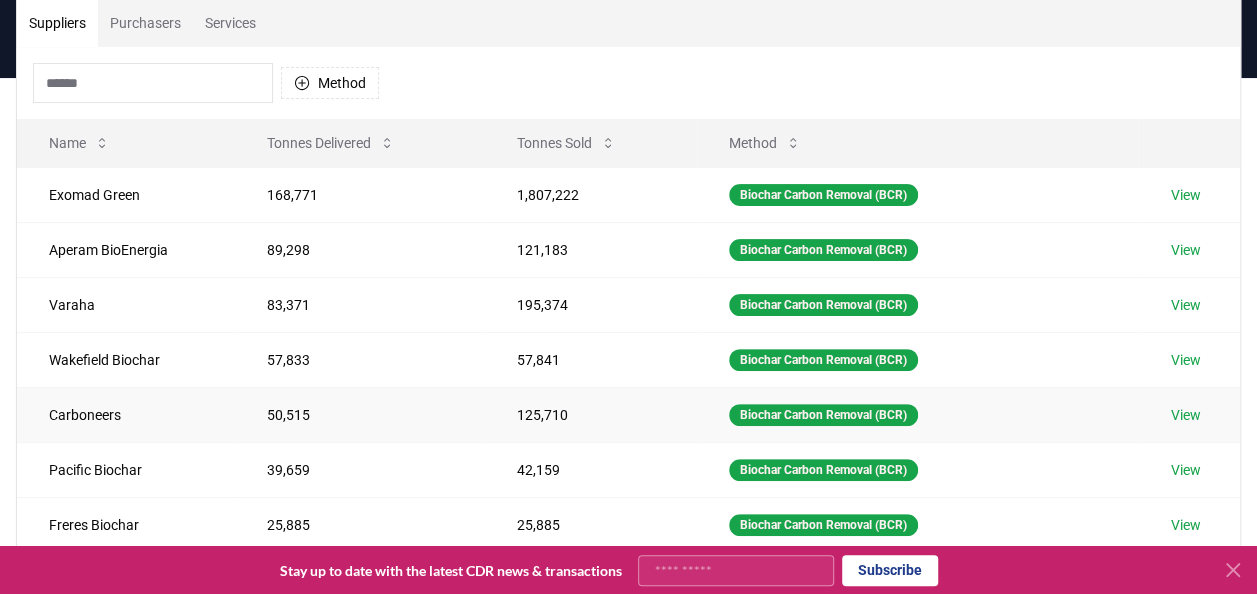 scroll, scrollTop: 0, scrollLeft: 0, axis: both 